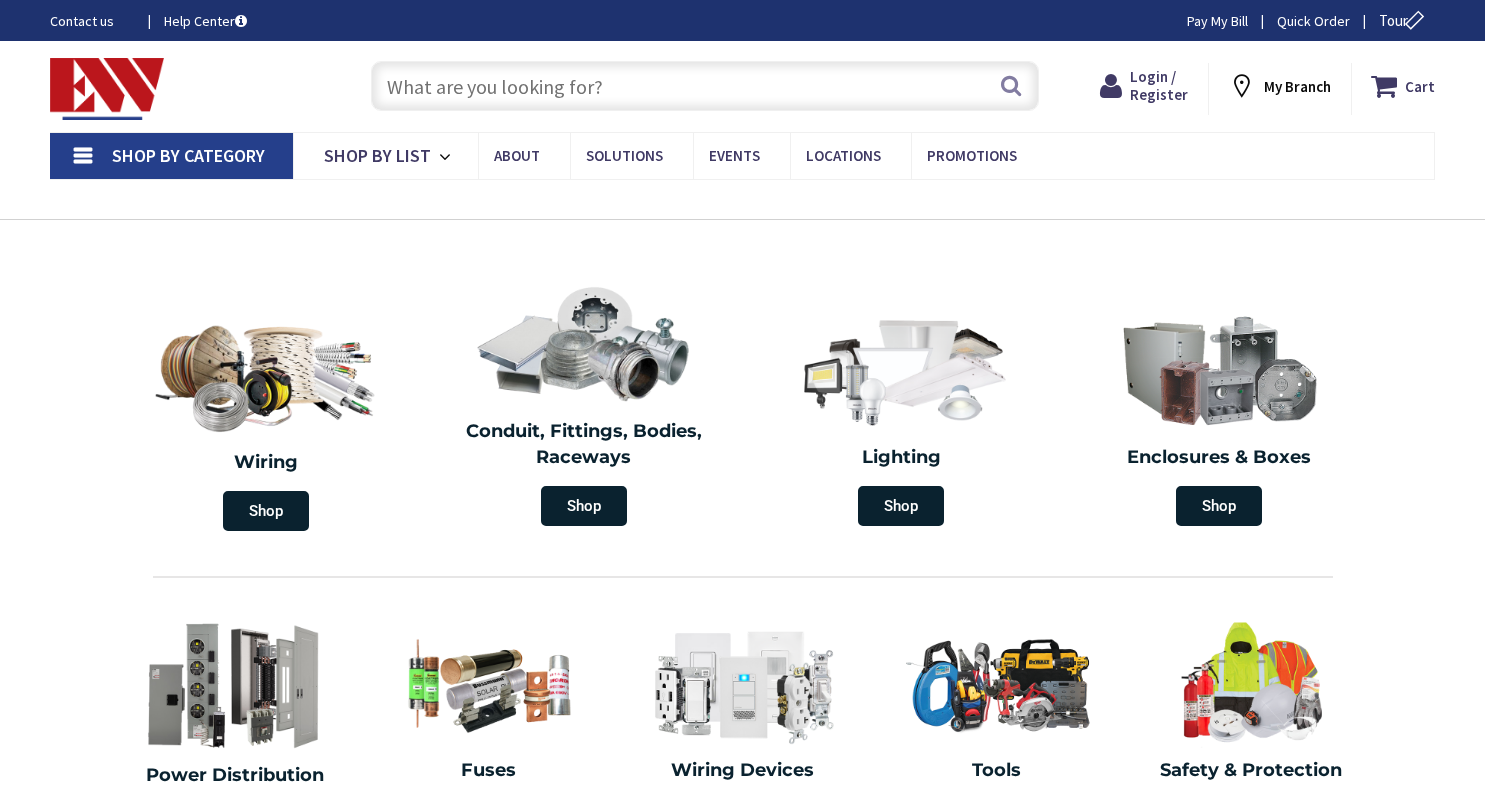scroll, scrollTop: 0, scrollLeft: 0, axis: both 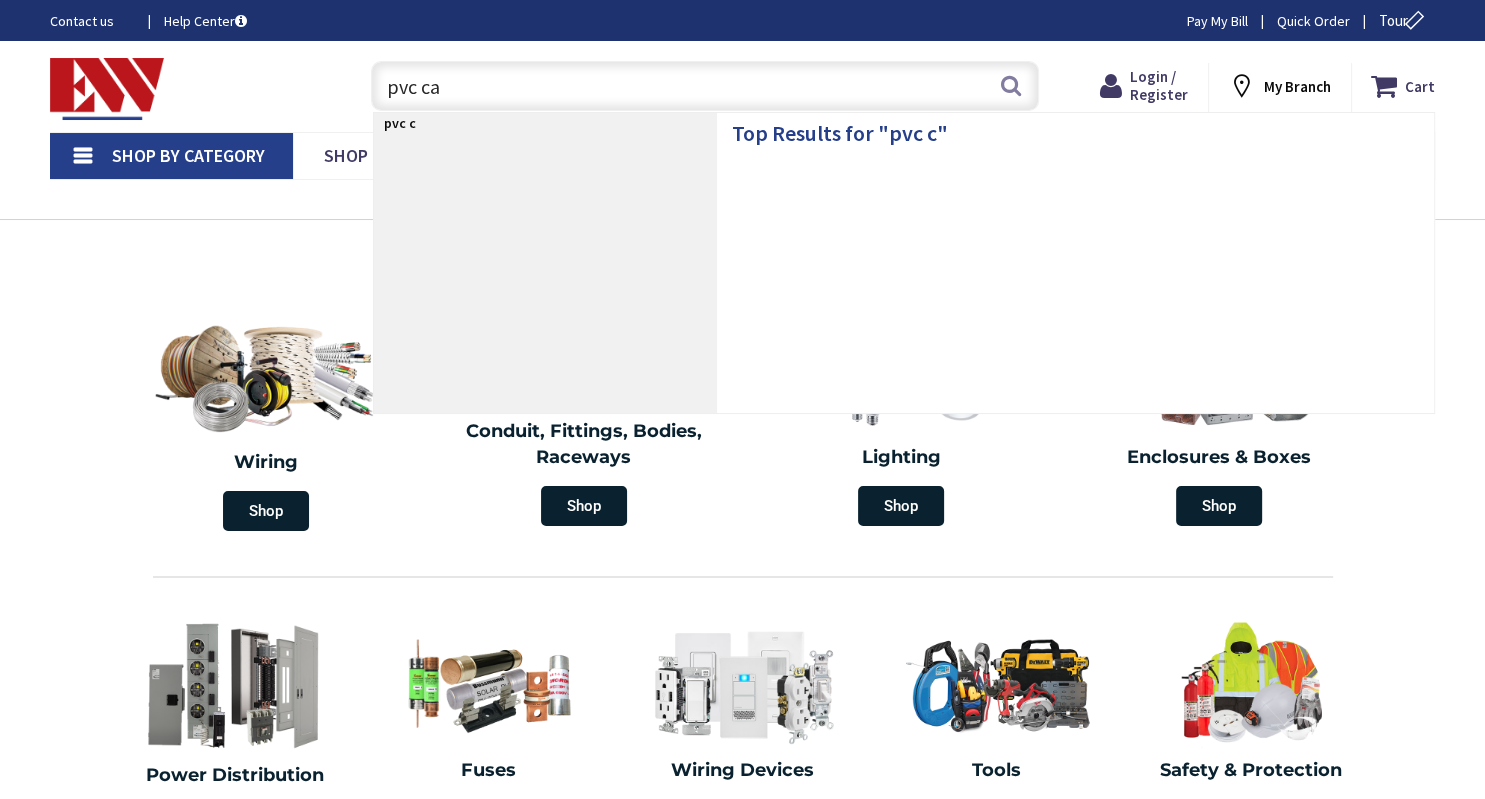 type on "pvc cap" 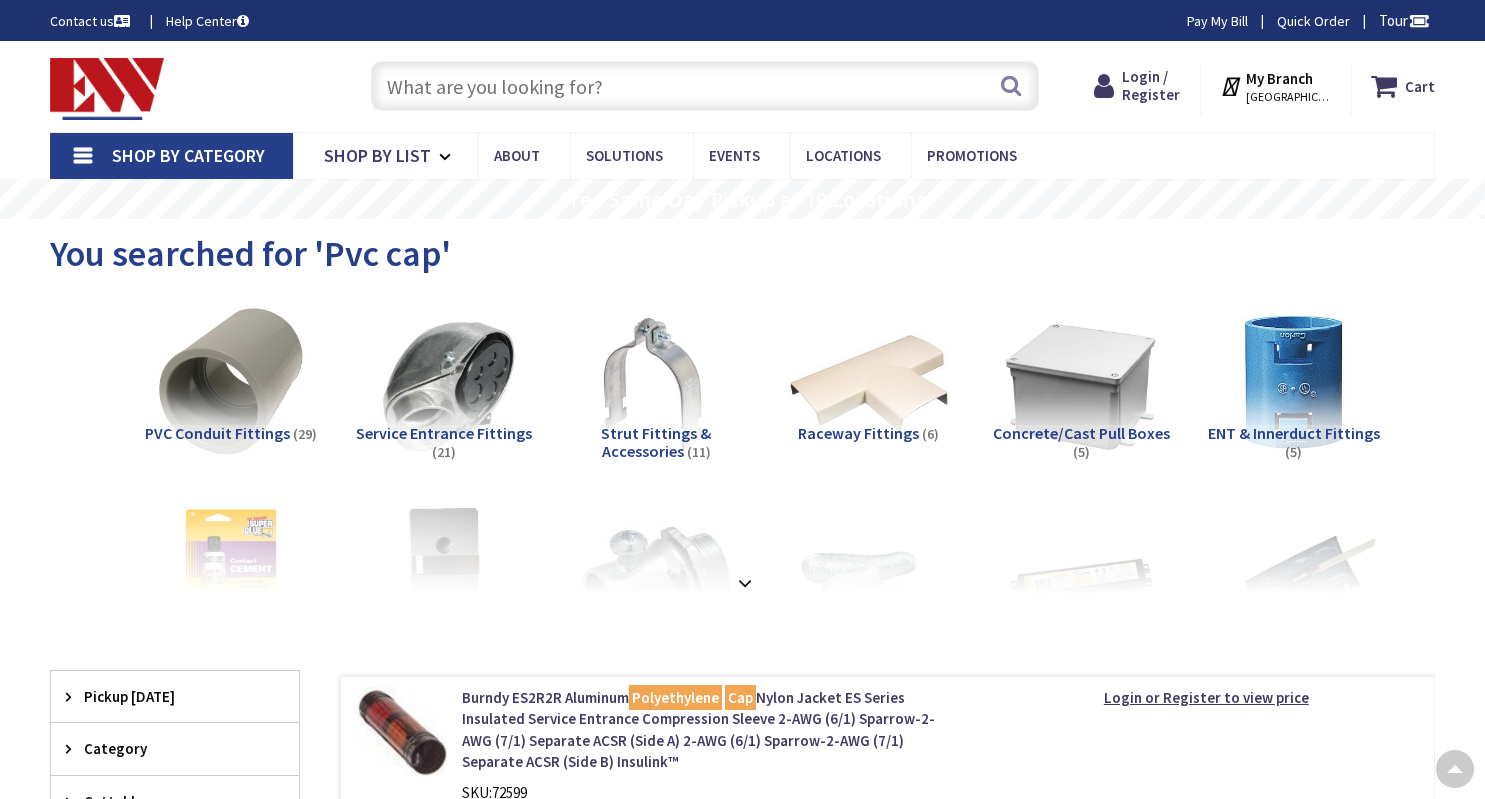 scroll, scrollTop: 530, scrollLeft: 0, axis: vertical 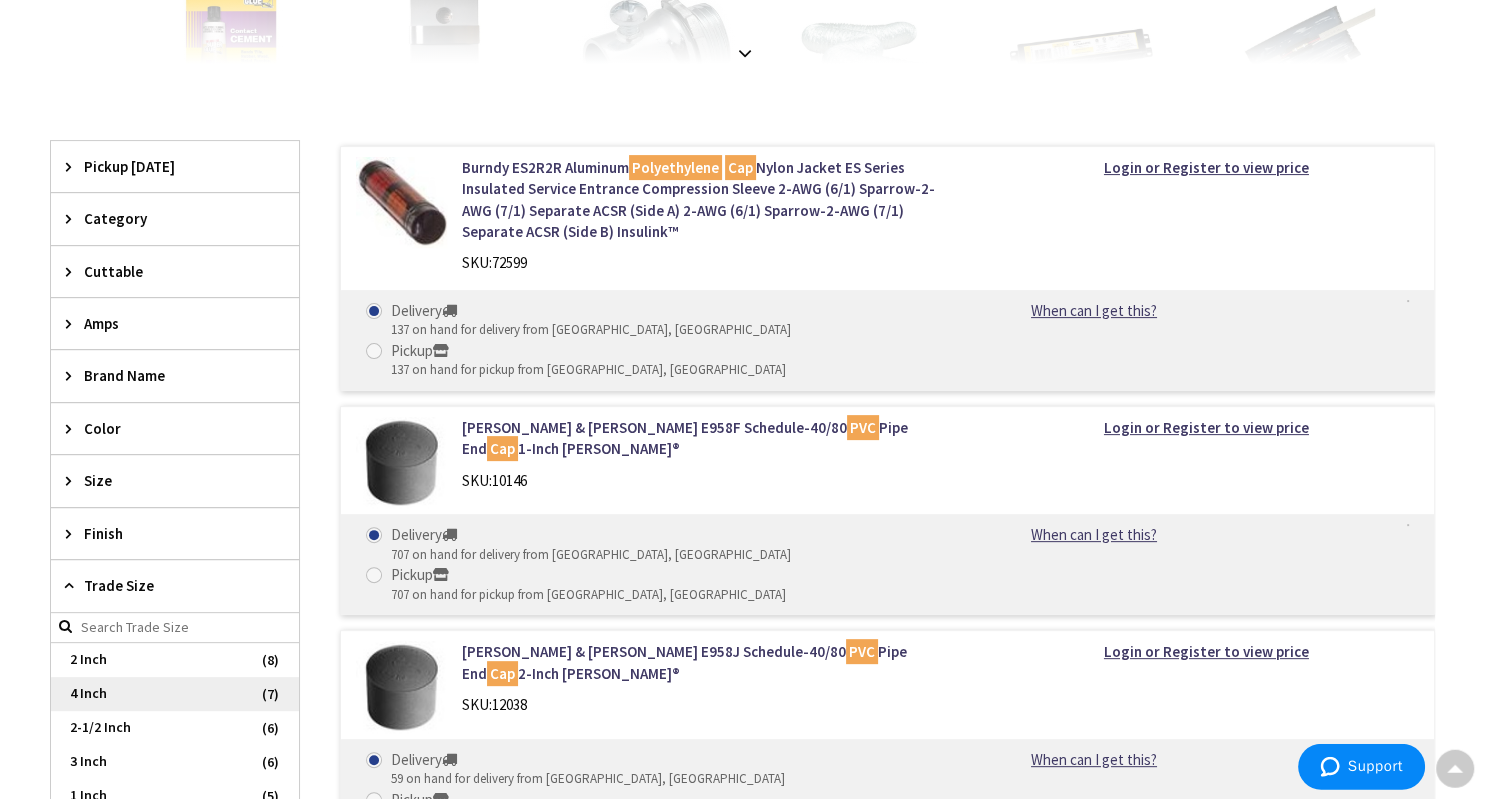 click on "4 Inch" at bounding box center [175, 694] 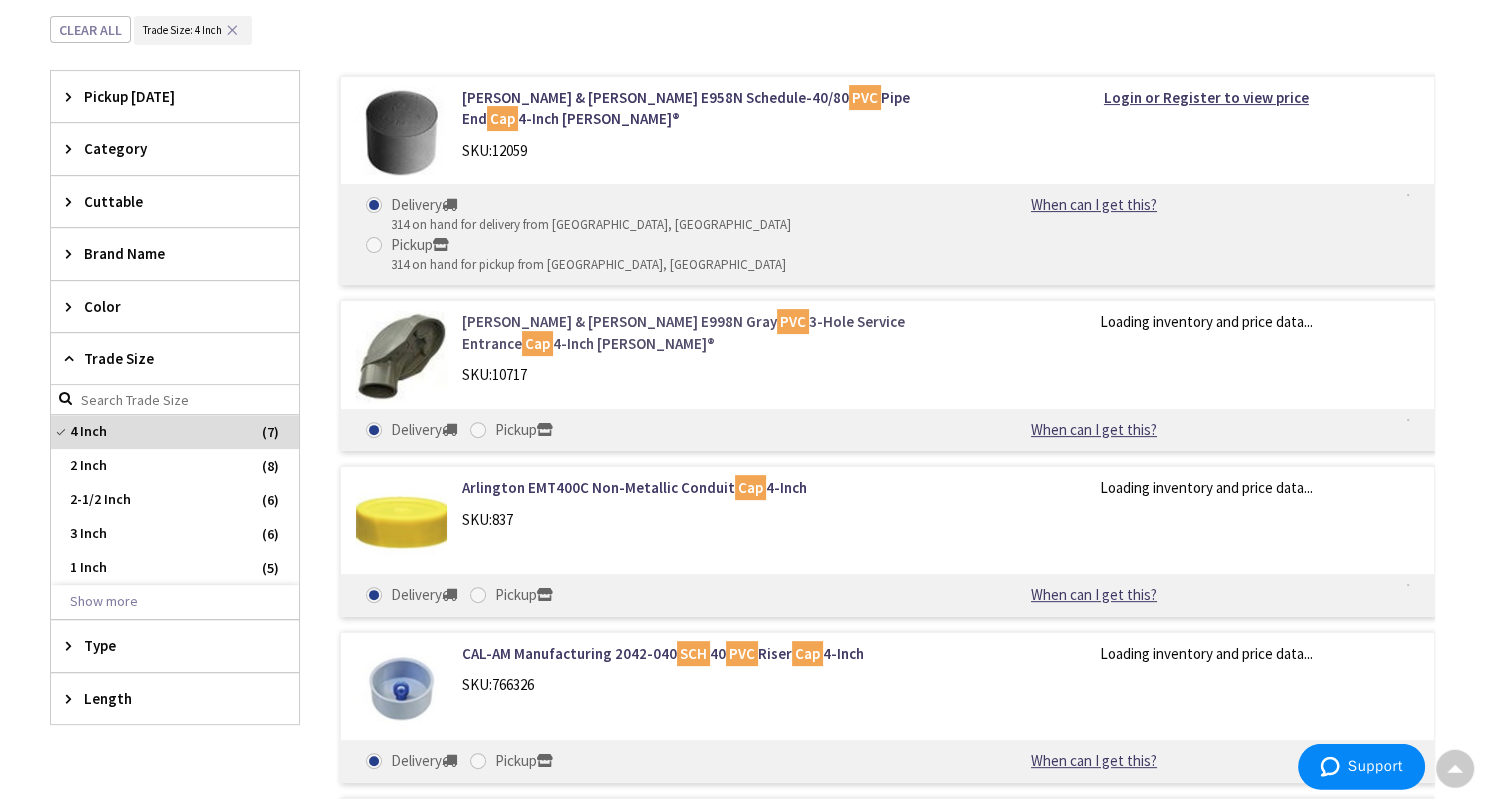 click on "Thomas & Betts E998N Gray  PVC  3-Hole Service Entrance  Cap  4-Inch Carlon®" at bounding box center [712, 332] 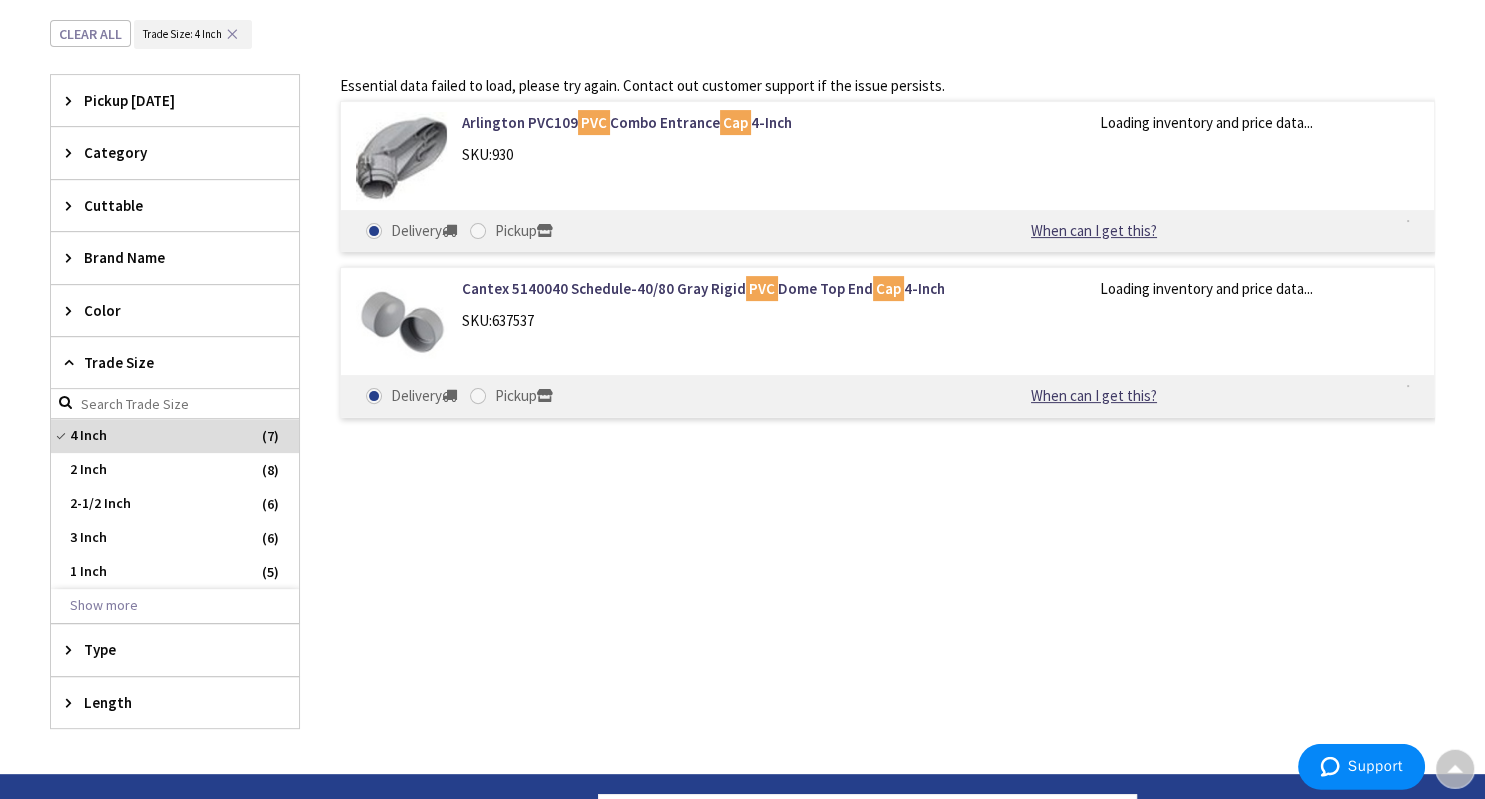 scroll, scrollTop: 520, scrollLeft: 0, axis: vertical 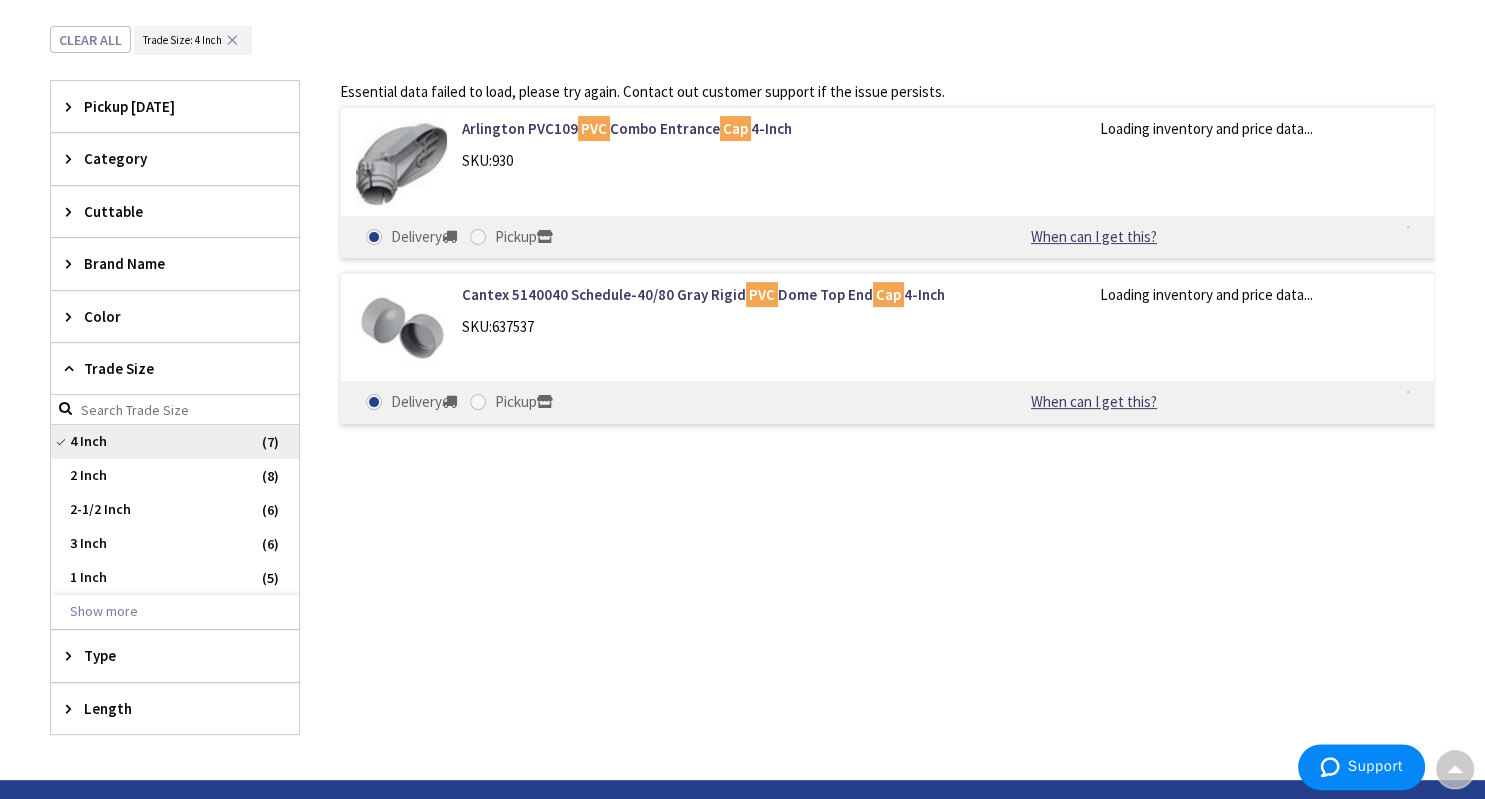 click on "4 Inch" at bounding box center (175, 442) 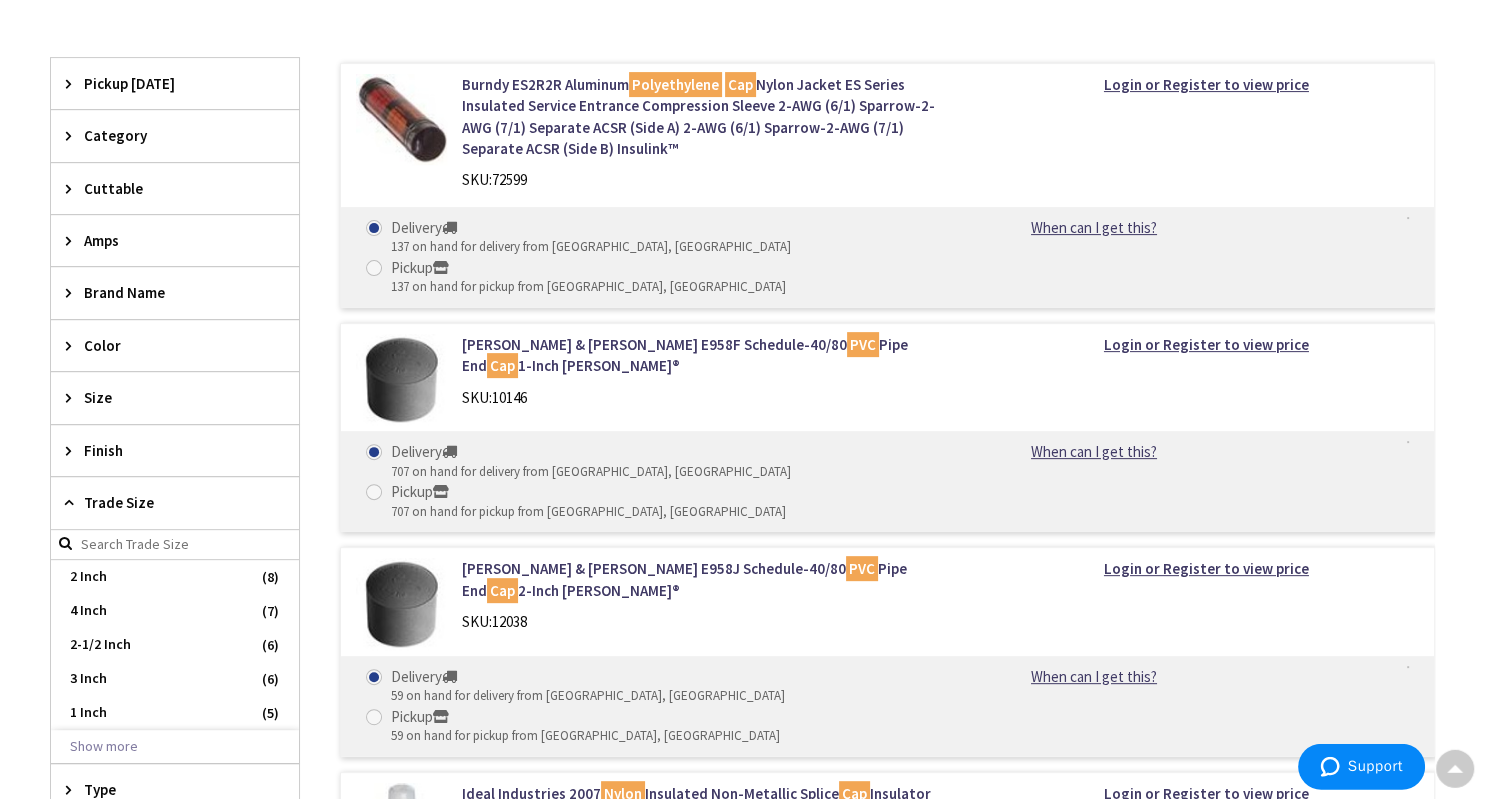 scroll, scrollTop: 611, scrollLeft: 0, axis: vertical 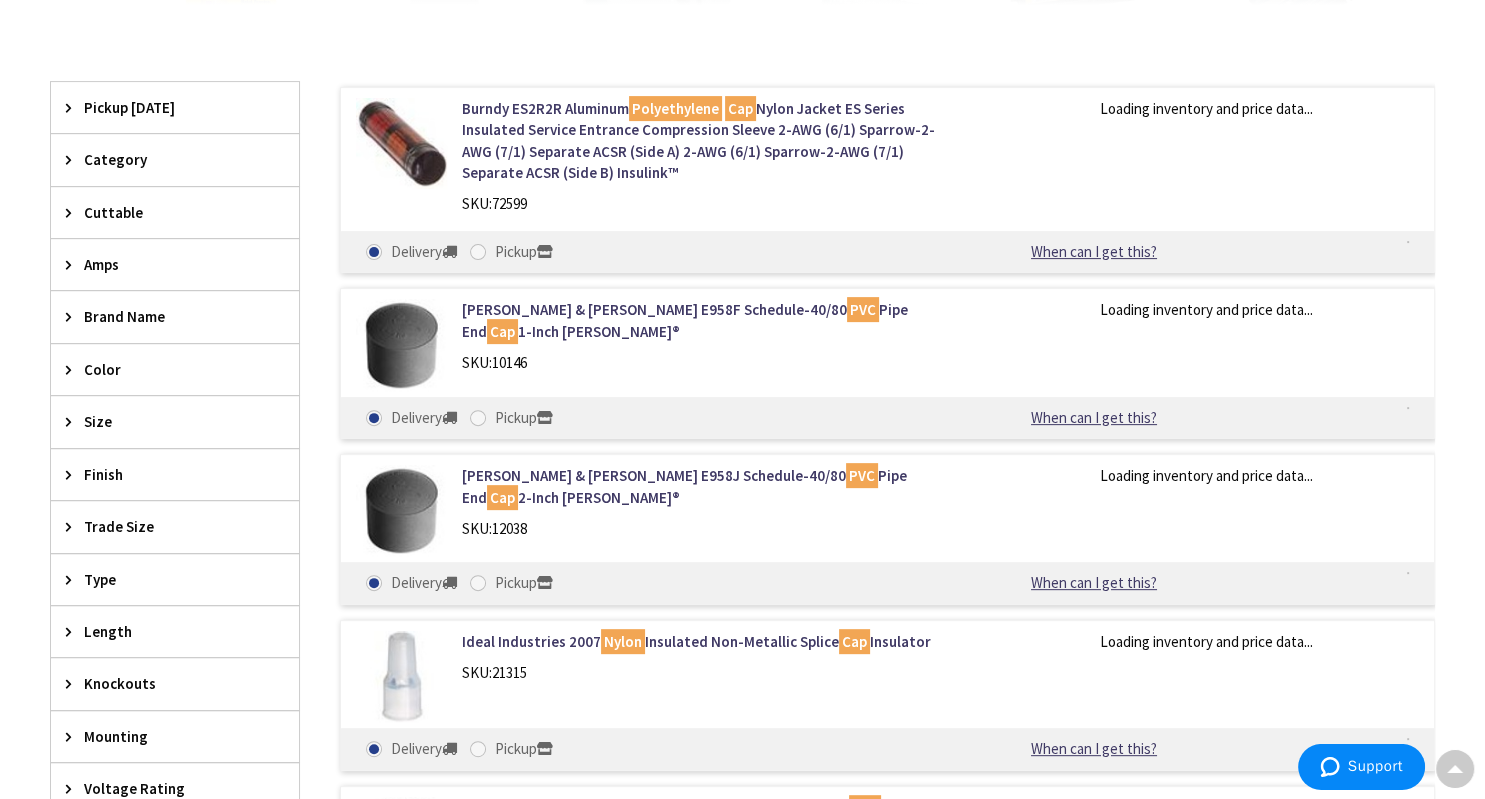 click on "Trade Size" at bounding box center (165, 526) 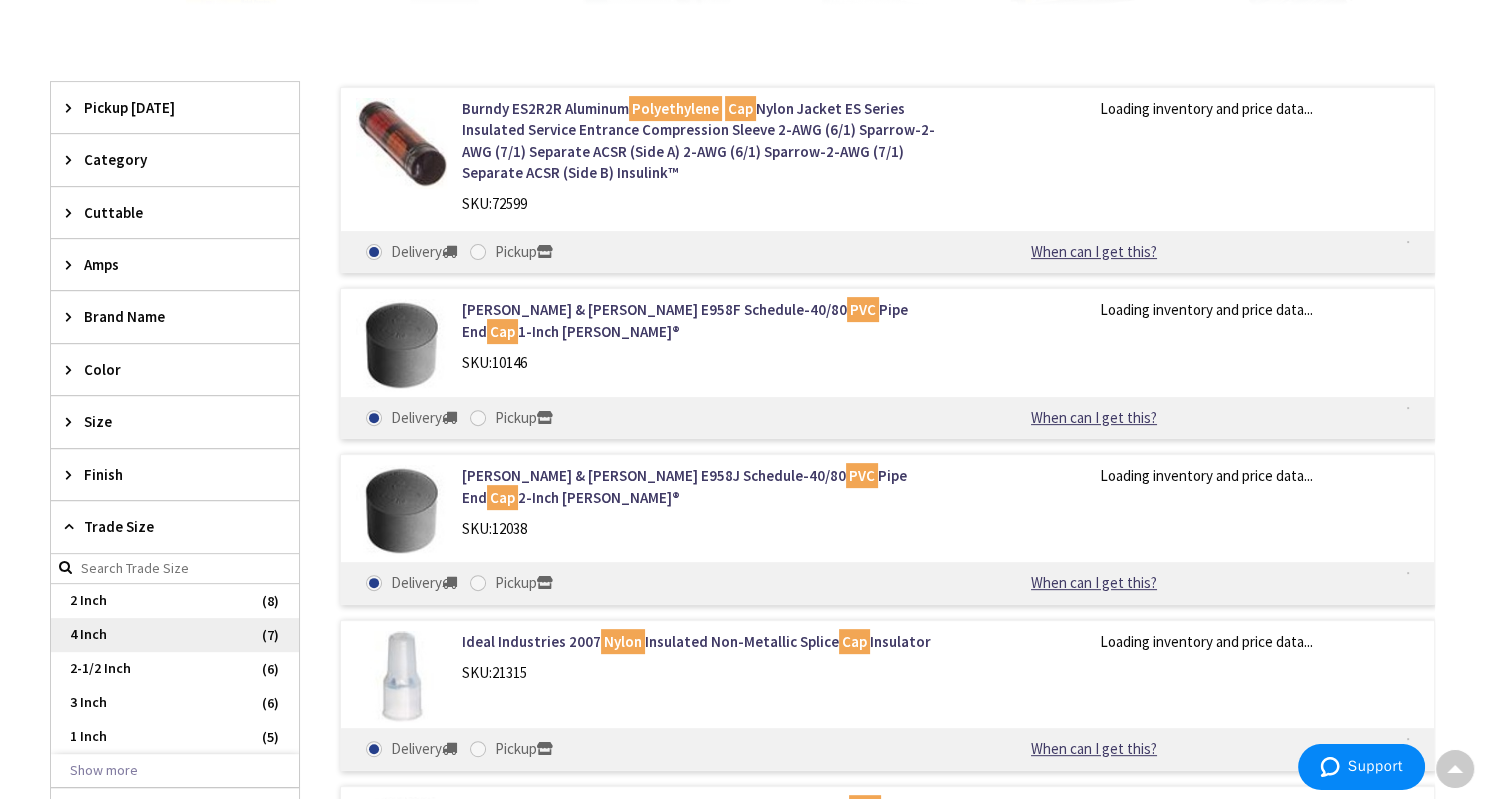 click on "4 Inch" at bounding box center [175, 635] 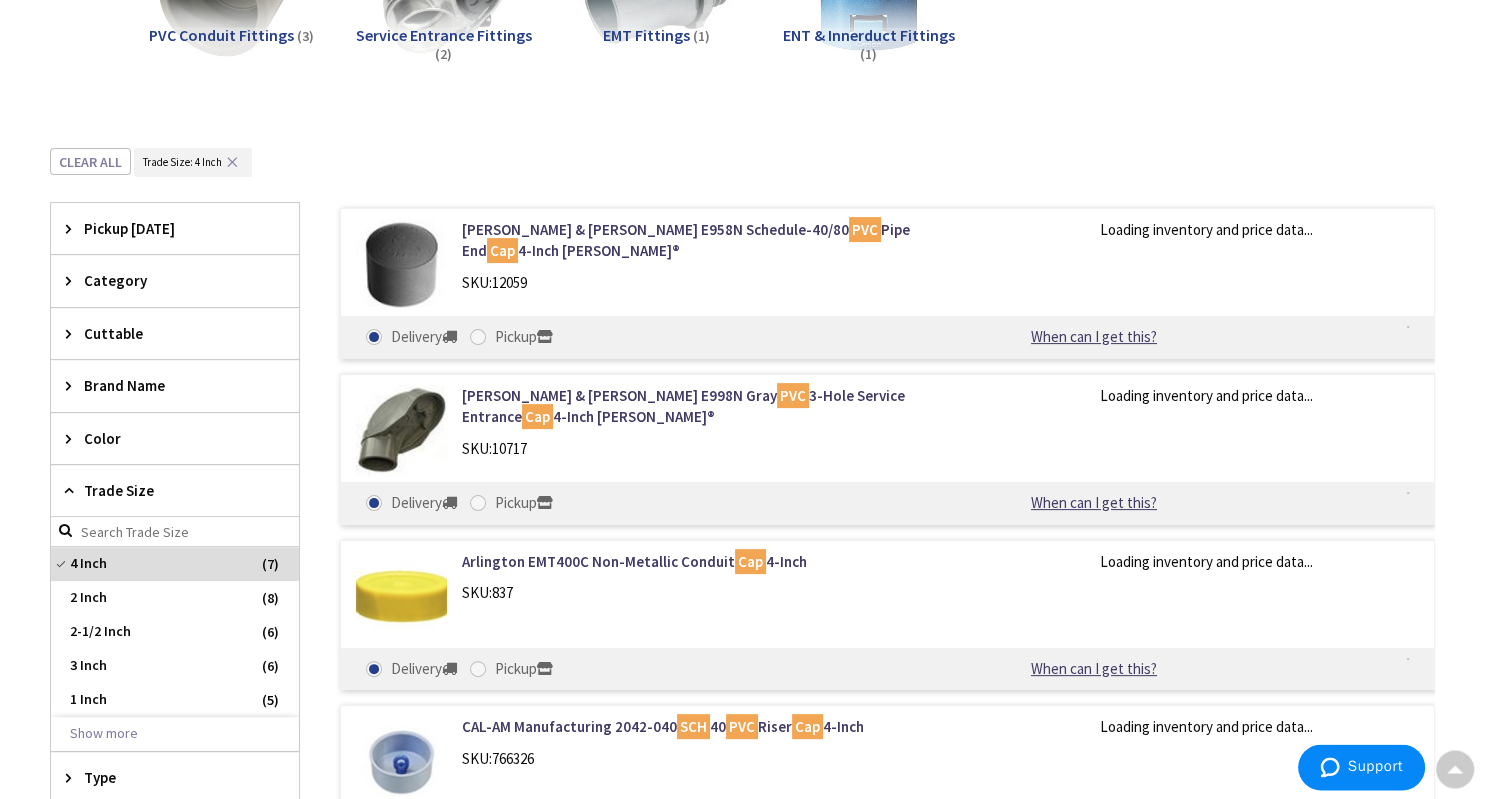 scroll, scrollTop: 394, scrollLeft: 0, axis: vertical 